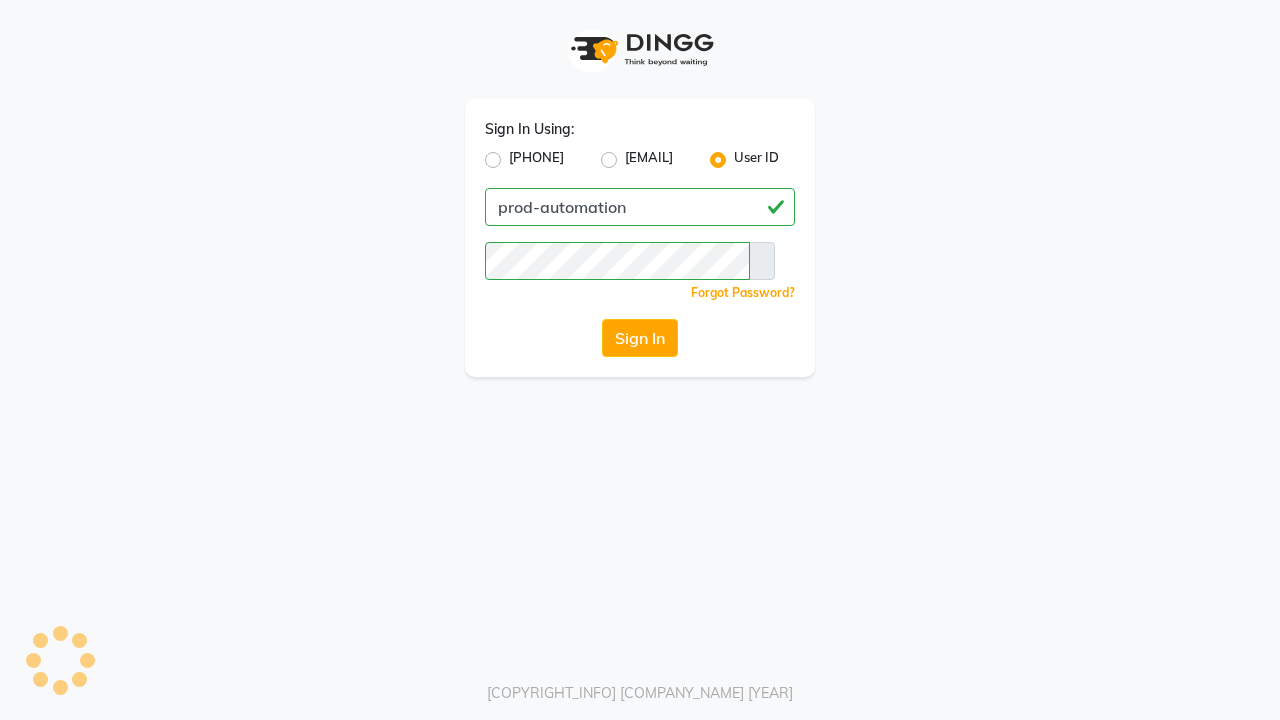 scroll, scrollTop: 0, scrollLeft: 0, axis: both 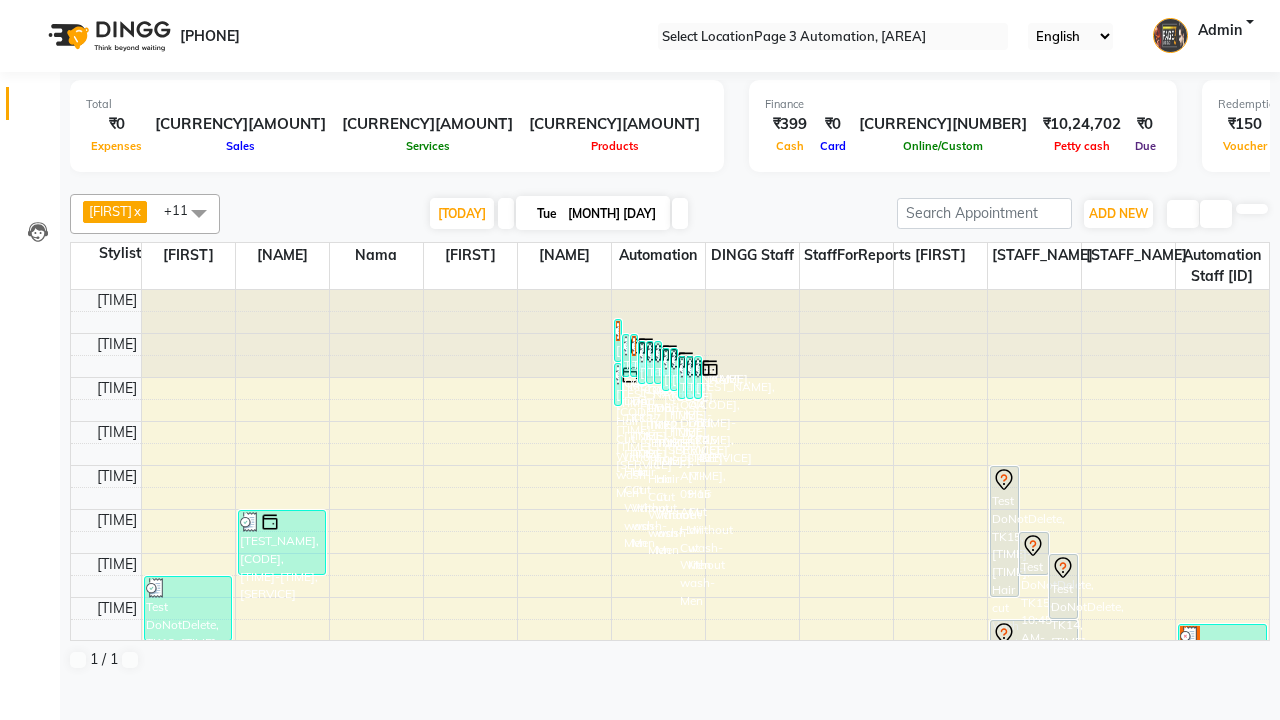 click at bounding box center (31, 8) 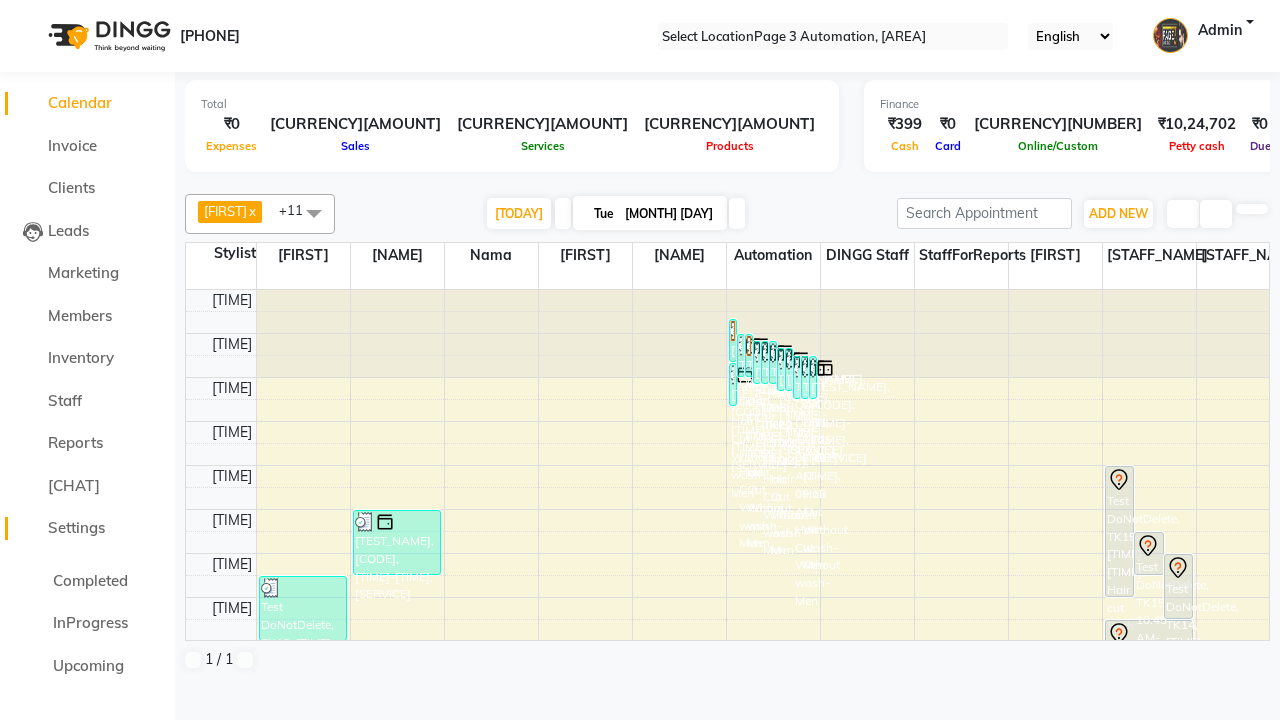 click on "Settings" at bounding box center [76, 527] 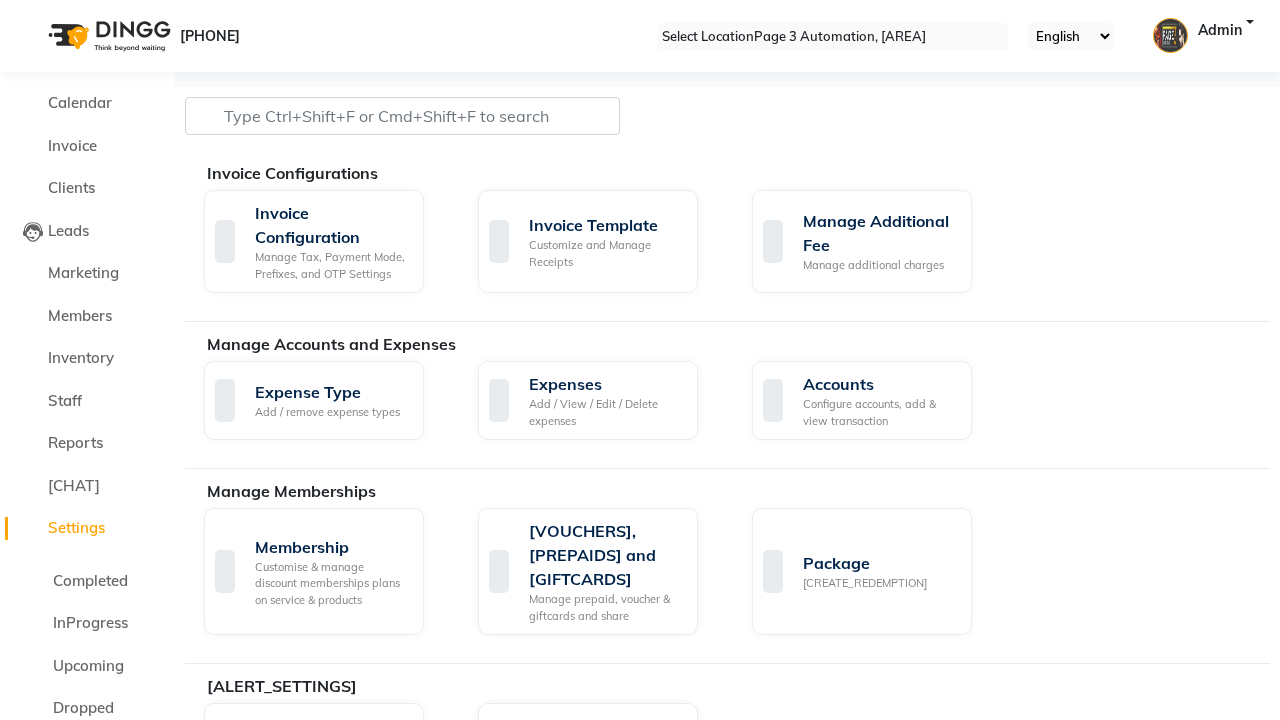 click at bounding box center [31, 8] 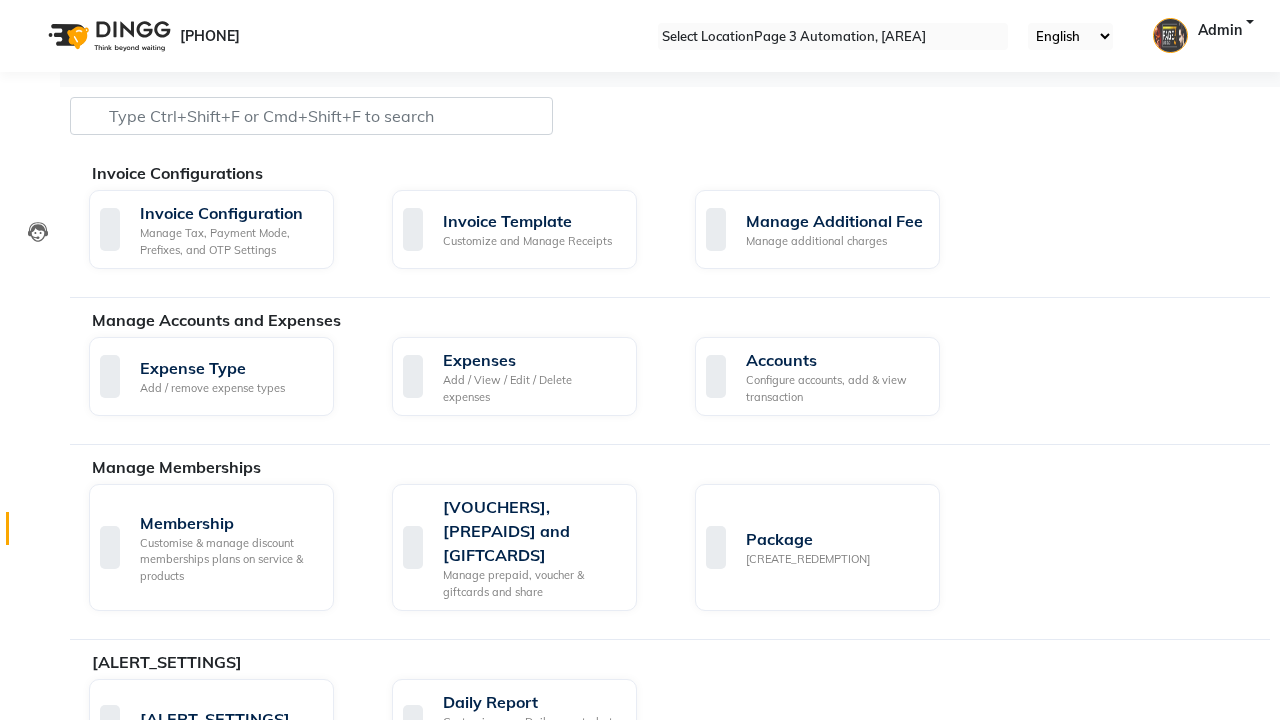 click at bounding box center [38, 533] 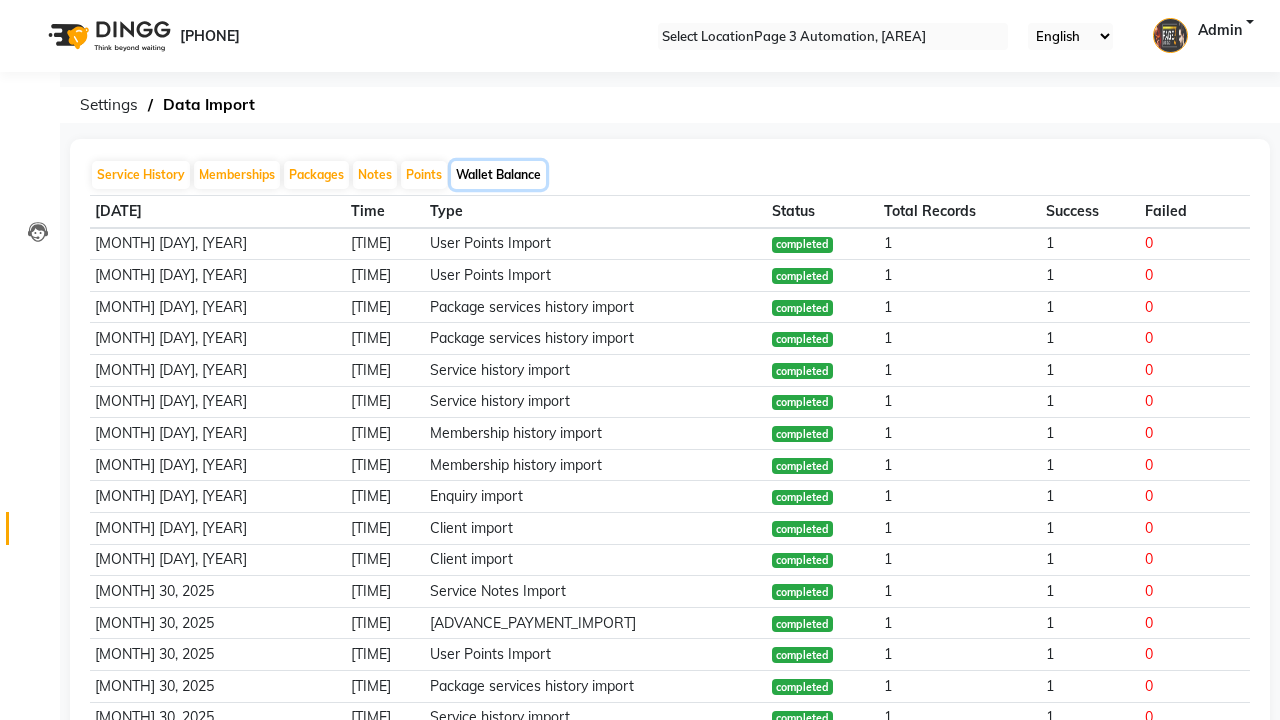 click on "Wallet Balance" at bounding box center (498, 175) 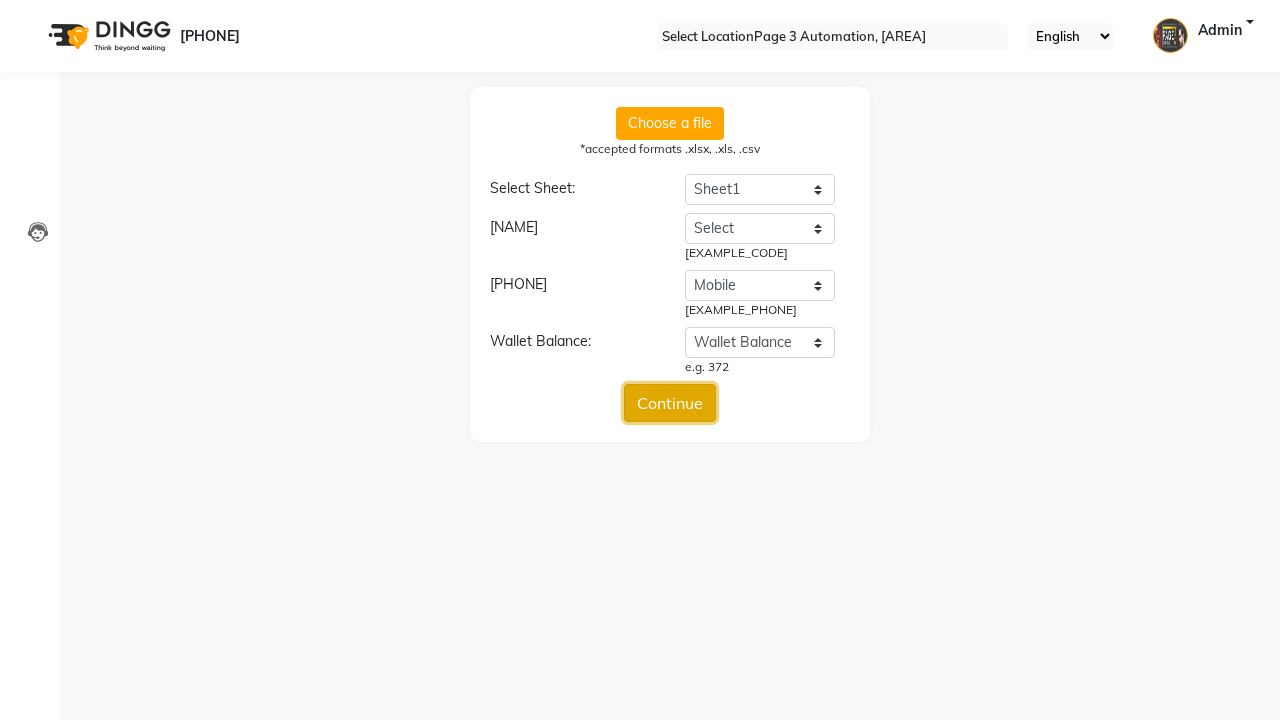 click on "Continue" at bounding box center [670, 403] 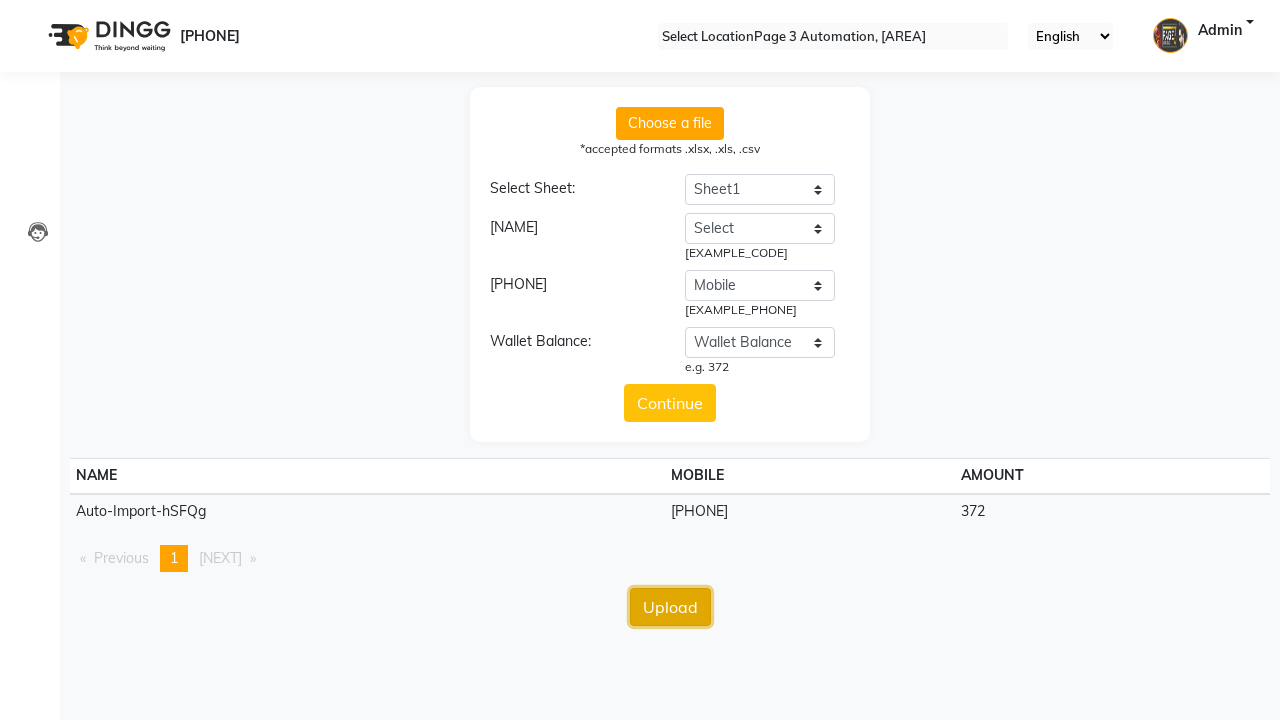 click on "Upload" at bounding box center (670, 607) 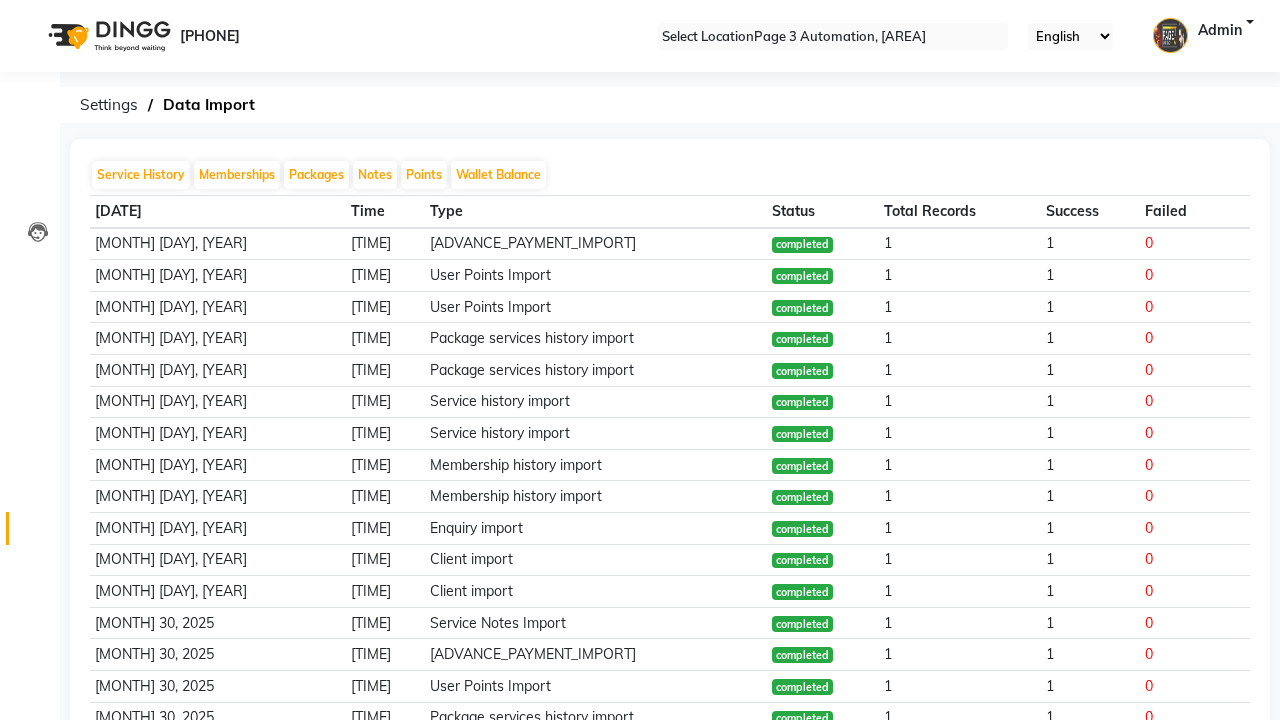 click on "Bulk advance payment completed. Successfully processed 1 out of 1 records." at bounding box center [640, 25410] 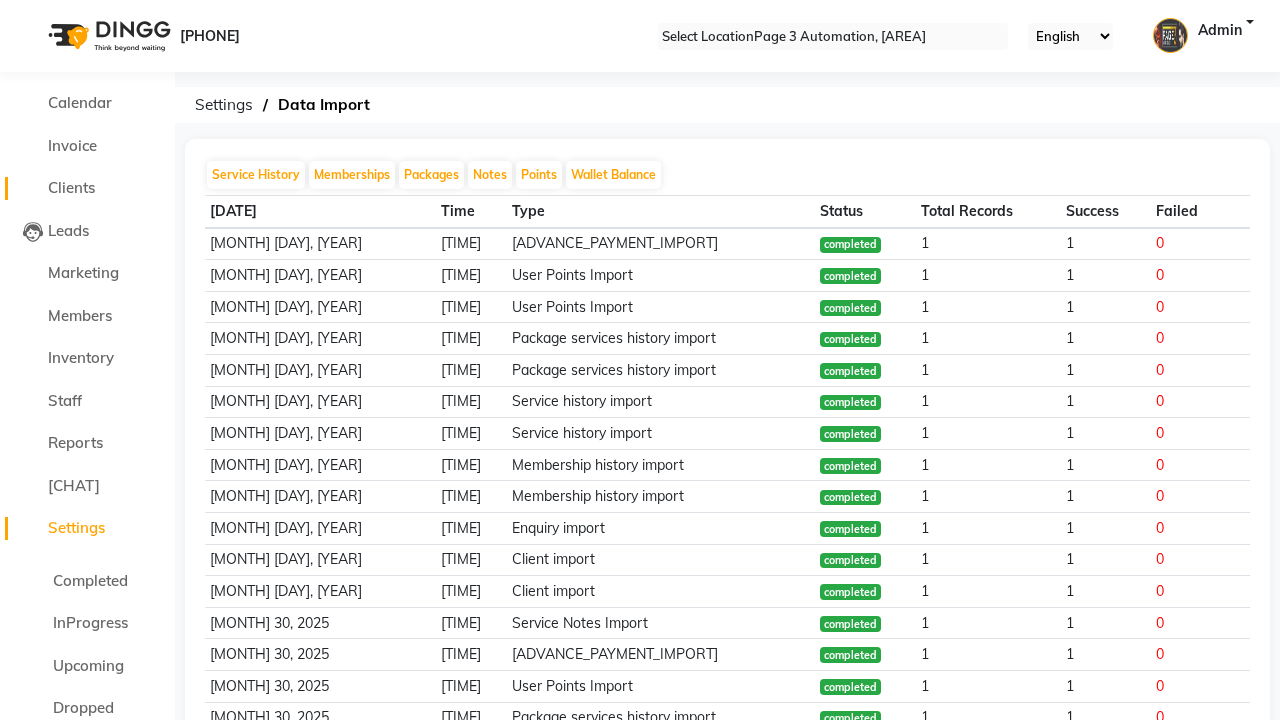click on "Clients" at bounding box center (71, 187) 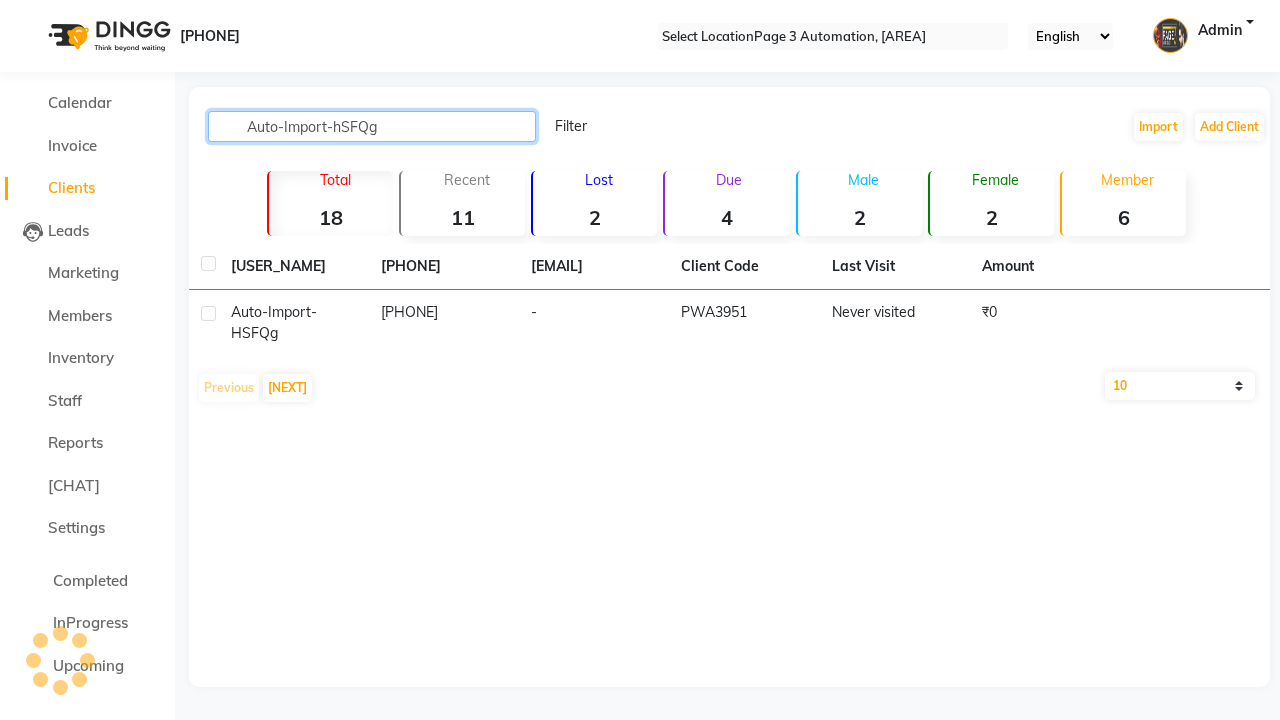 type on "Auto-Import-hSFQg" 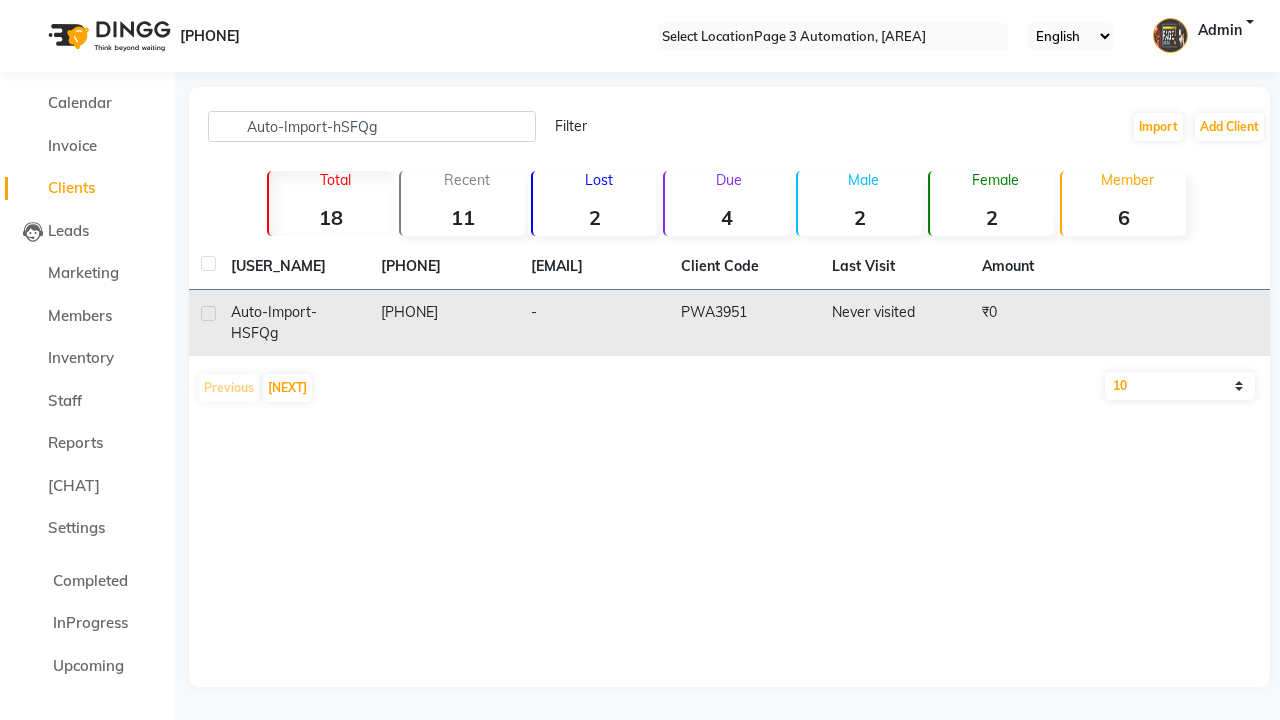click on "PWA3951" at bounding box center [744, 323] 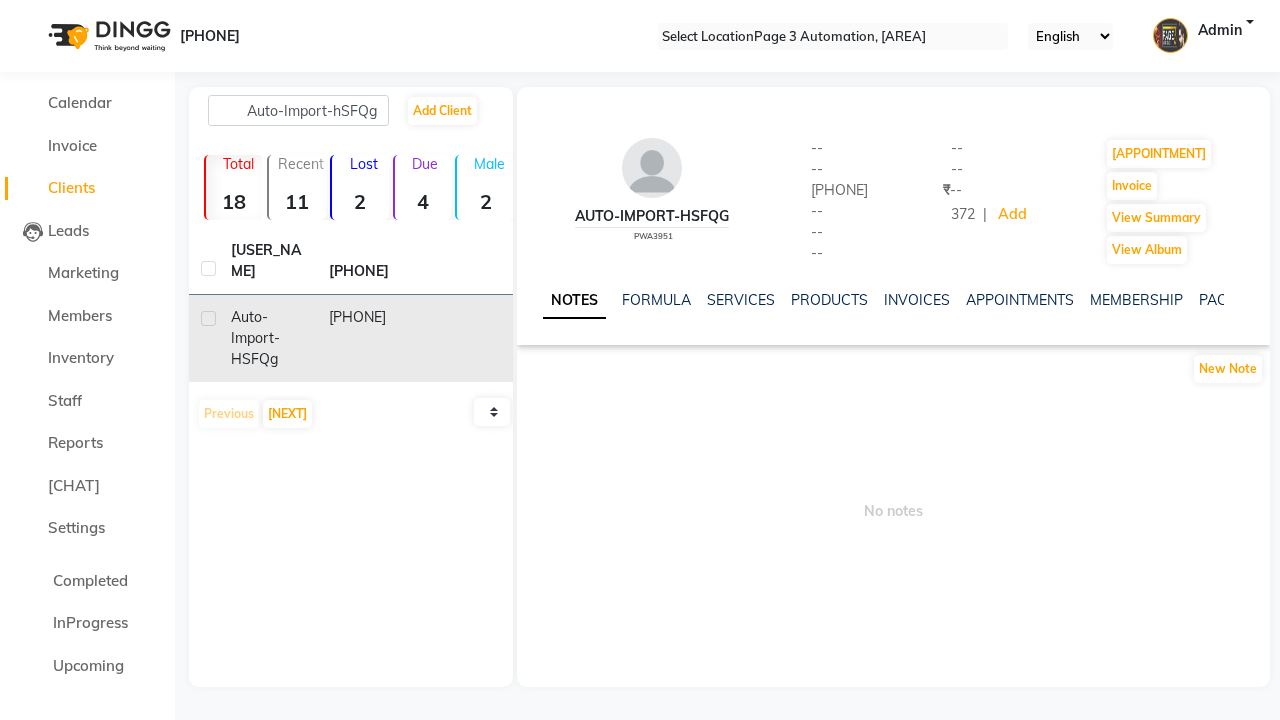 click on "WALLET" at bounding box center (1768, 300) 